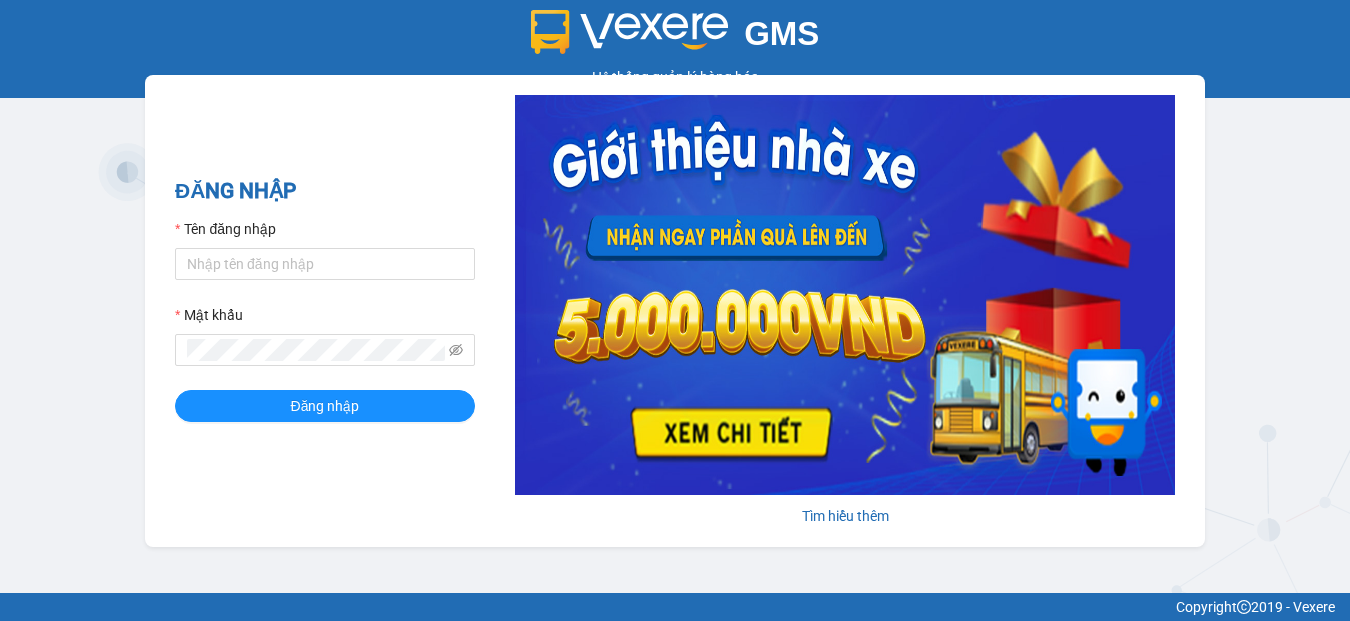 scroll, scrollTop: 0, scrollLeft: 0, axis: both 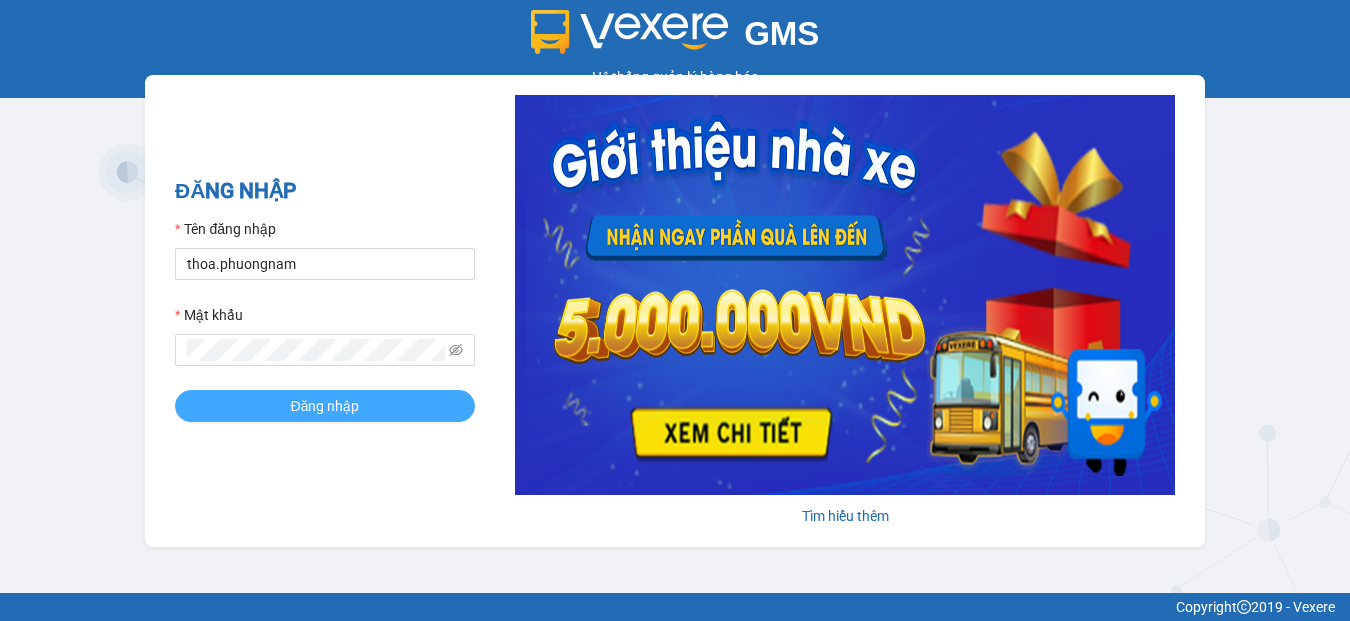 click on "Đăng nhập" at bounding box center [325, 406] 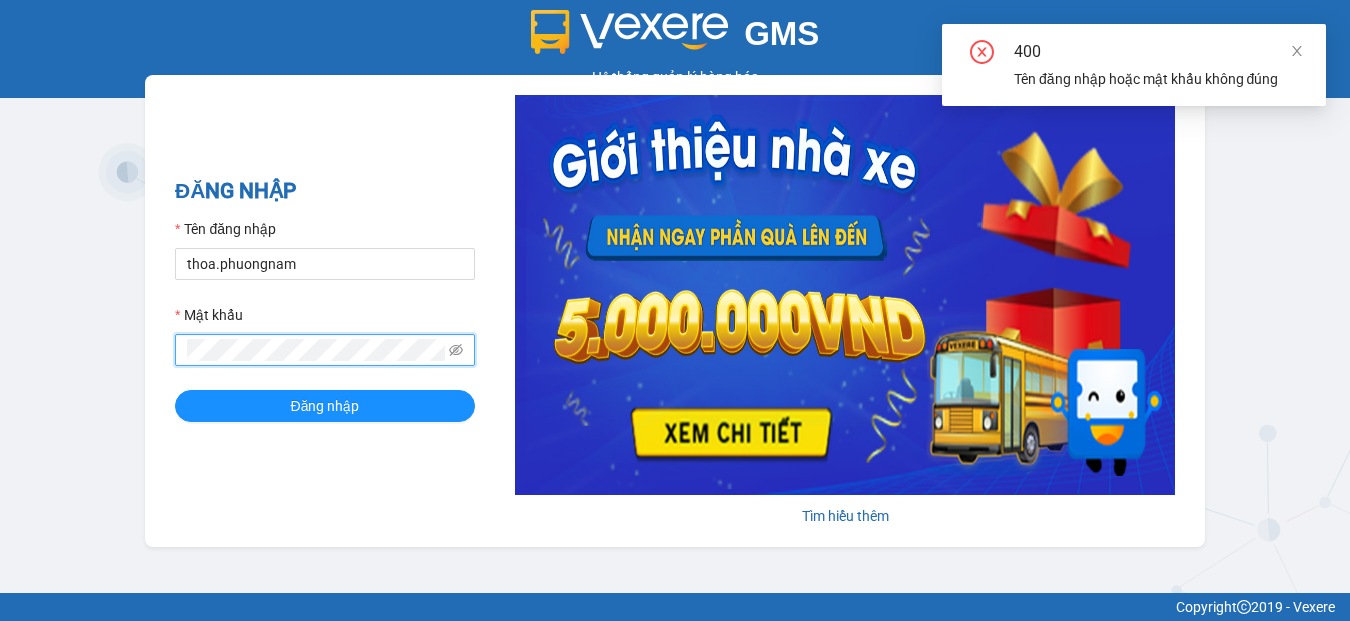 click on "GMS Hệ thống quản lý hàng hóa ĐĂNG NHẬP Tên đăng nhập [USERNAME] Mật khẩu Đăng nhập Tìm hiểu thêm" at bounding box center (675, 296) 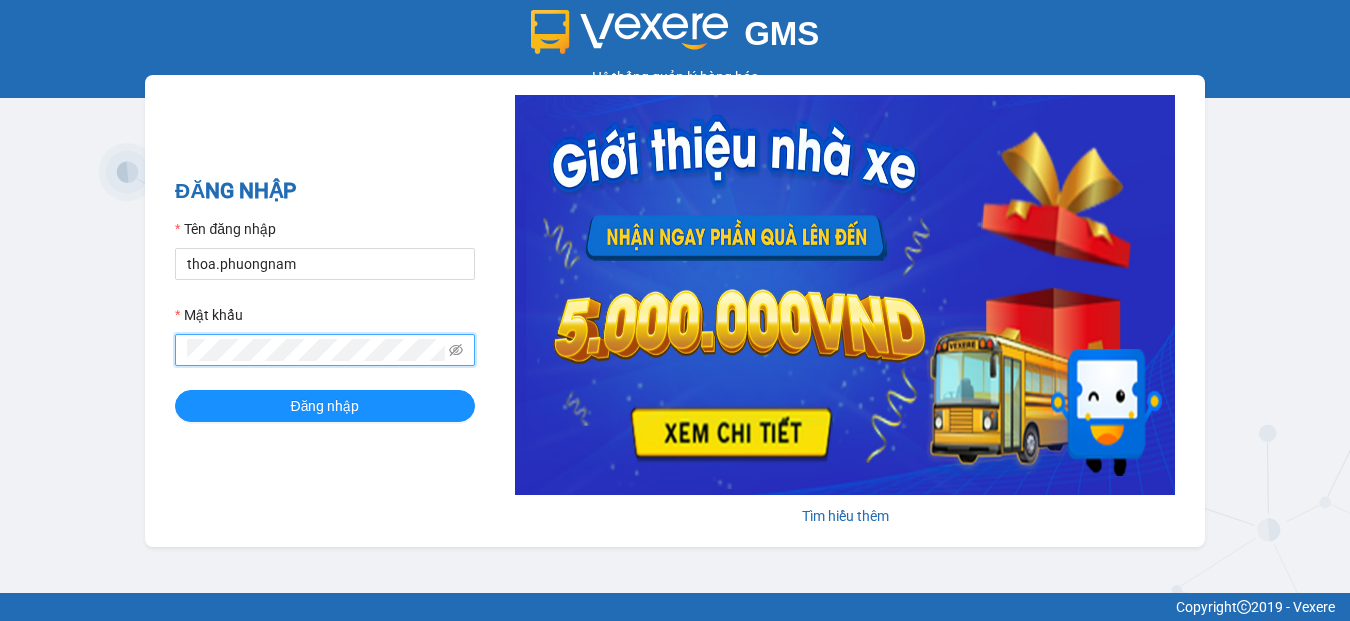 click on "Đăng nhập" at bounding box center (325, 406) 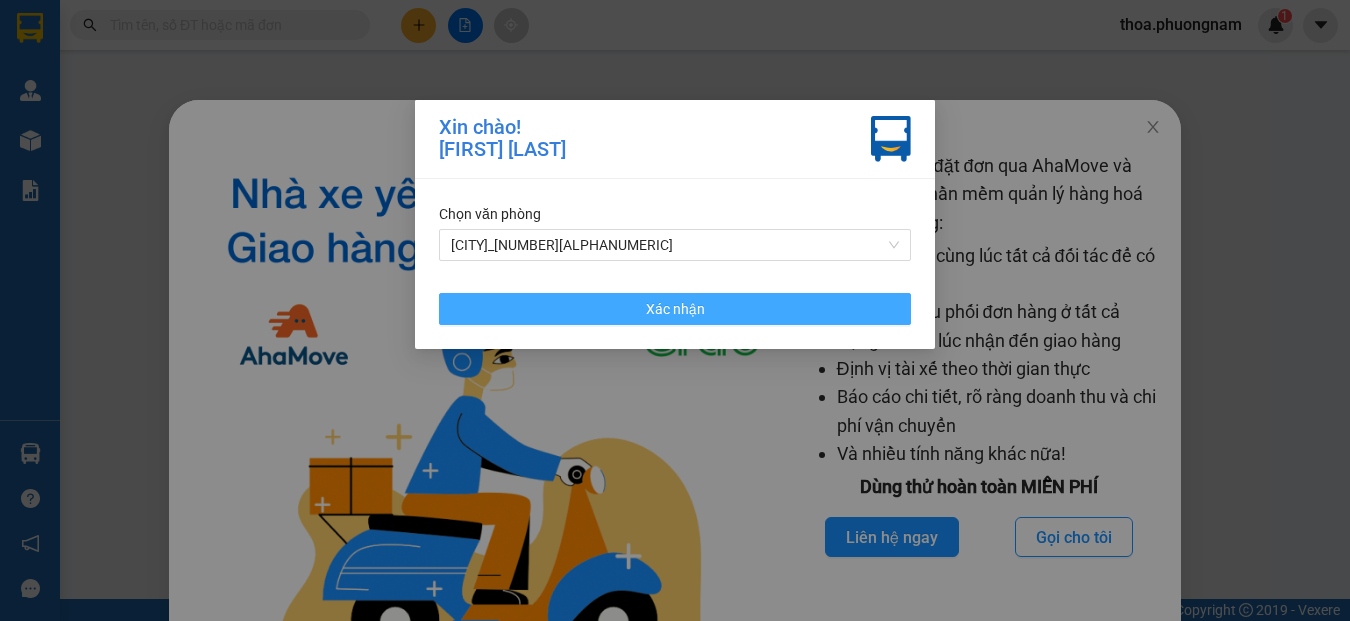 click on "Xác nhận" at bounding box center [675, 309] 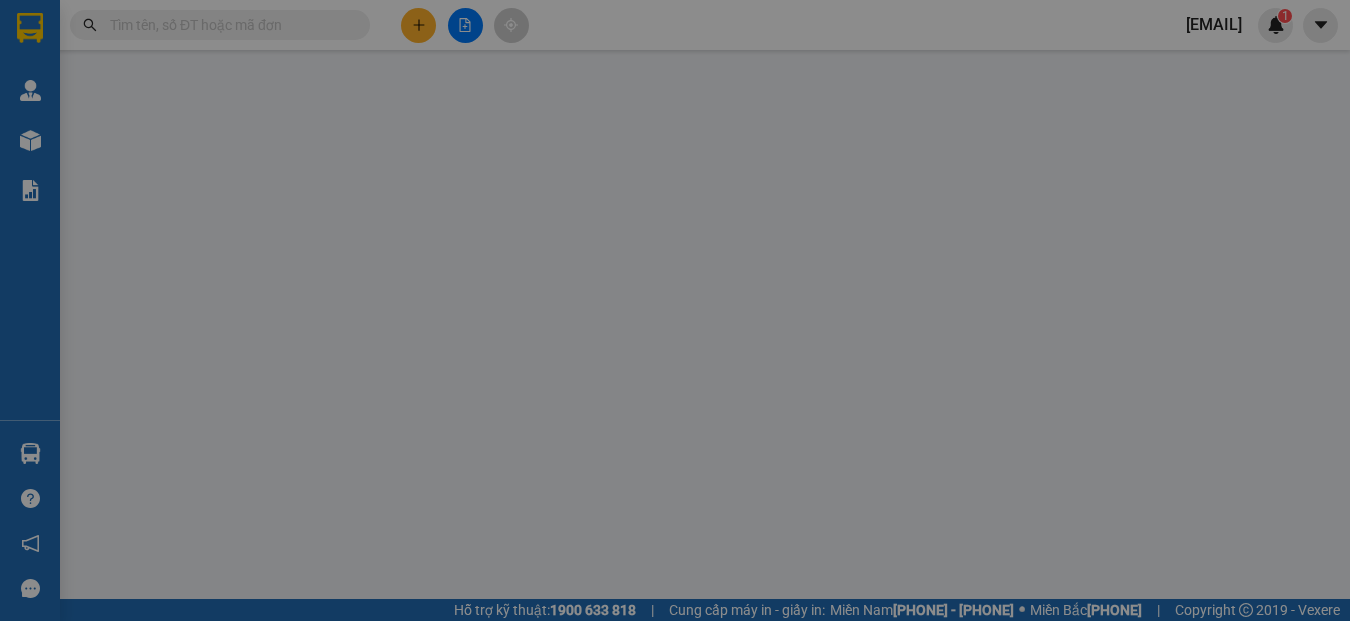 scroll, scrollTop: 0, scrollLeft: 0, axis: both 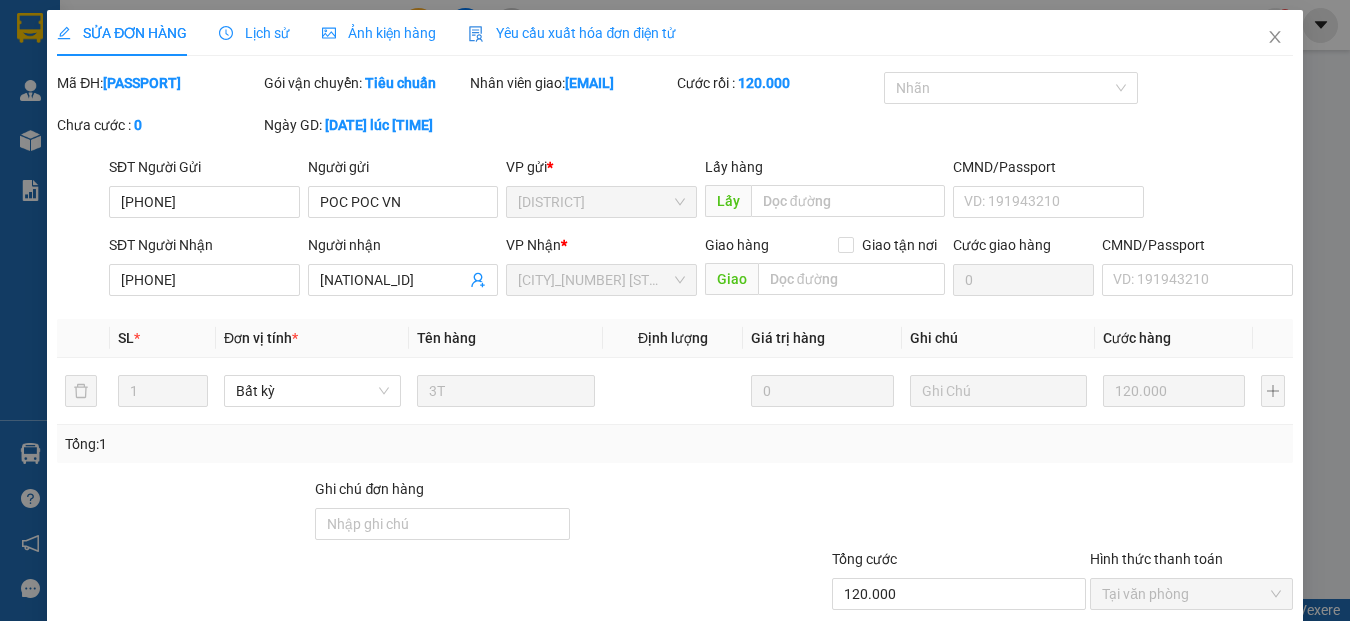 click at bounding box center [1275, 37] 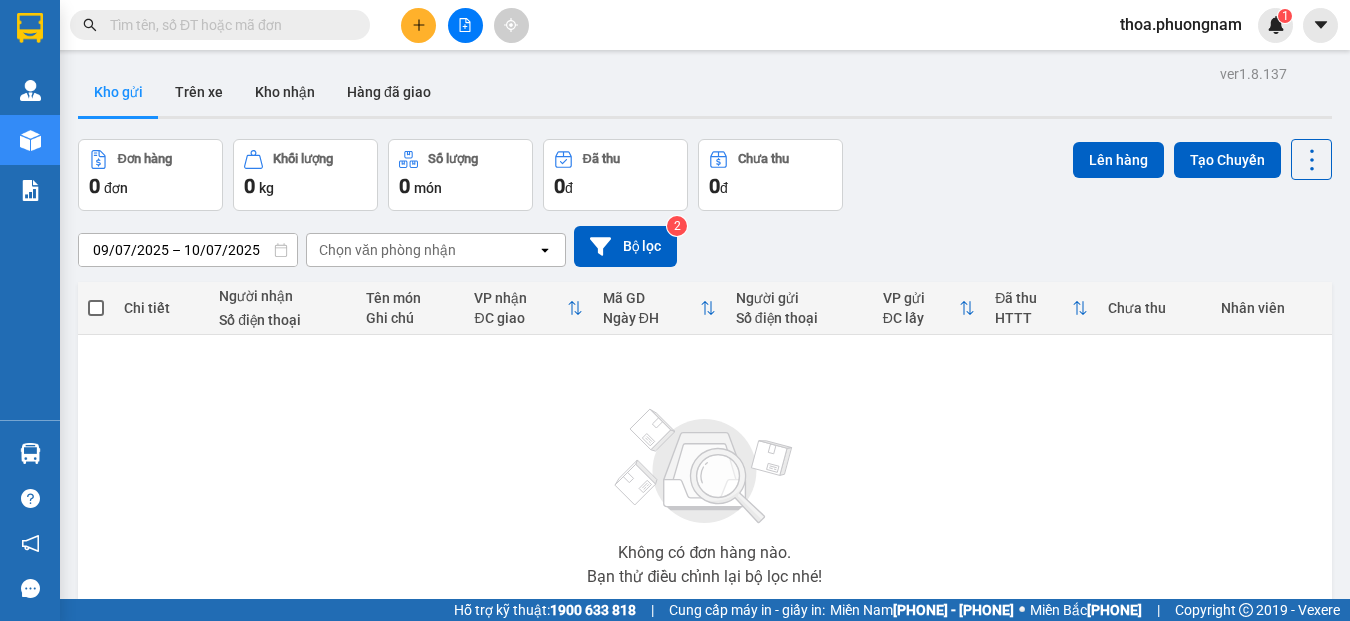 scroll, scrollTop: 0, scrollLeft: 0, axis: both 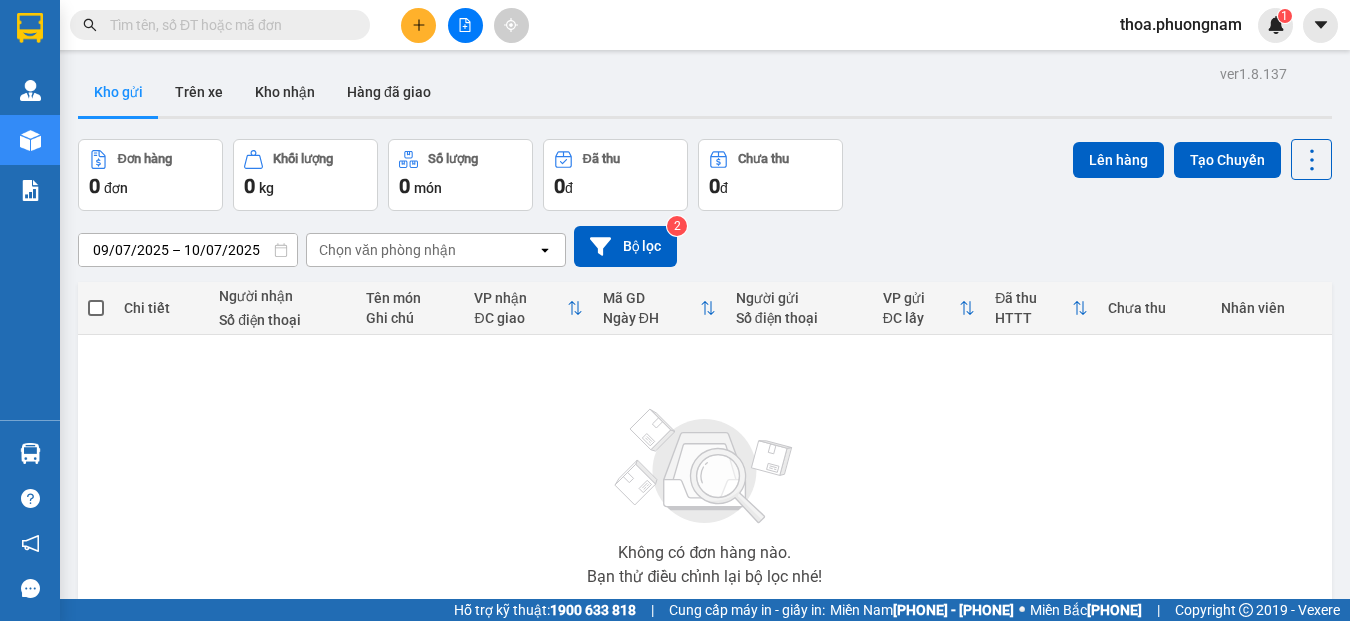 click at bounding box center [228, 25] 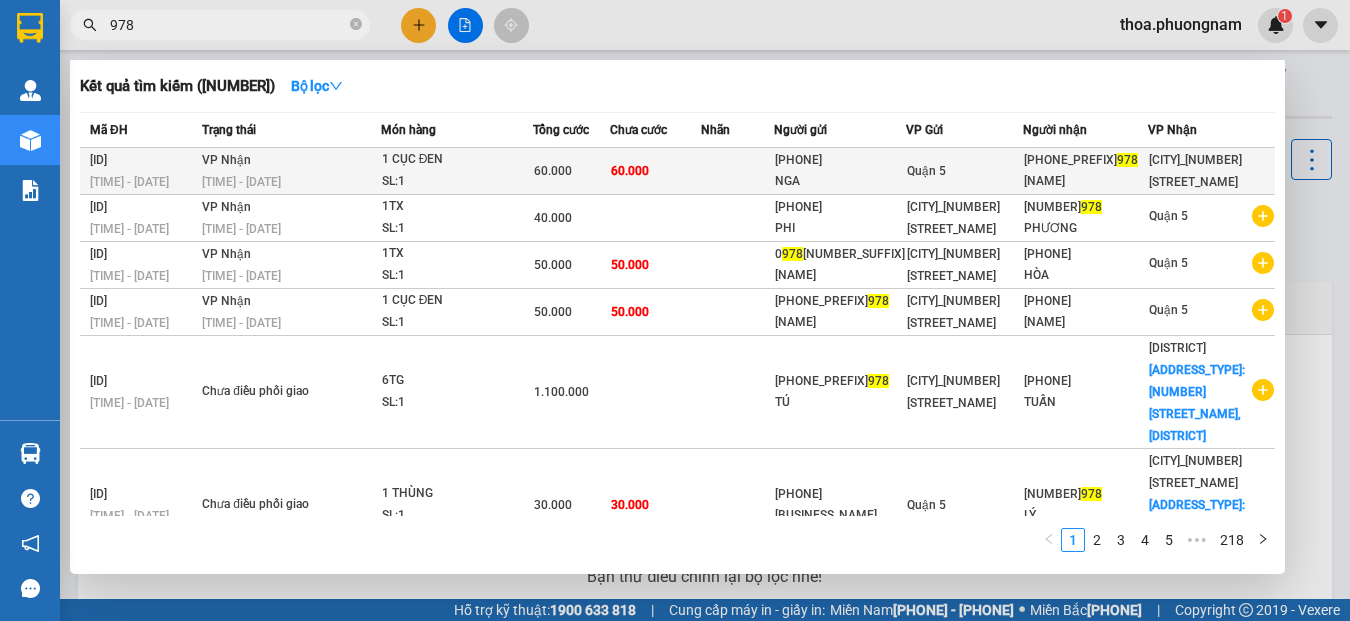 click on "[TIME] - [DATE]" at bounding box center (291, 182) 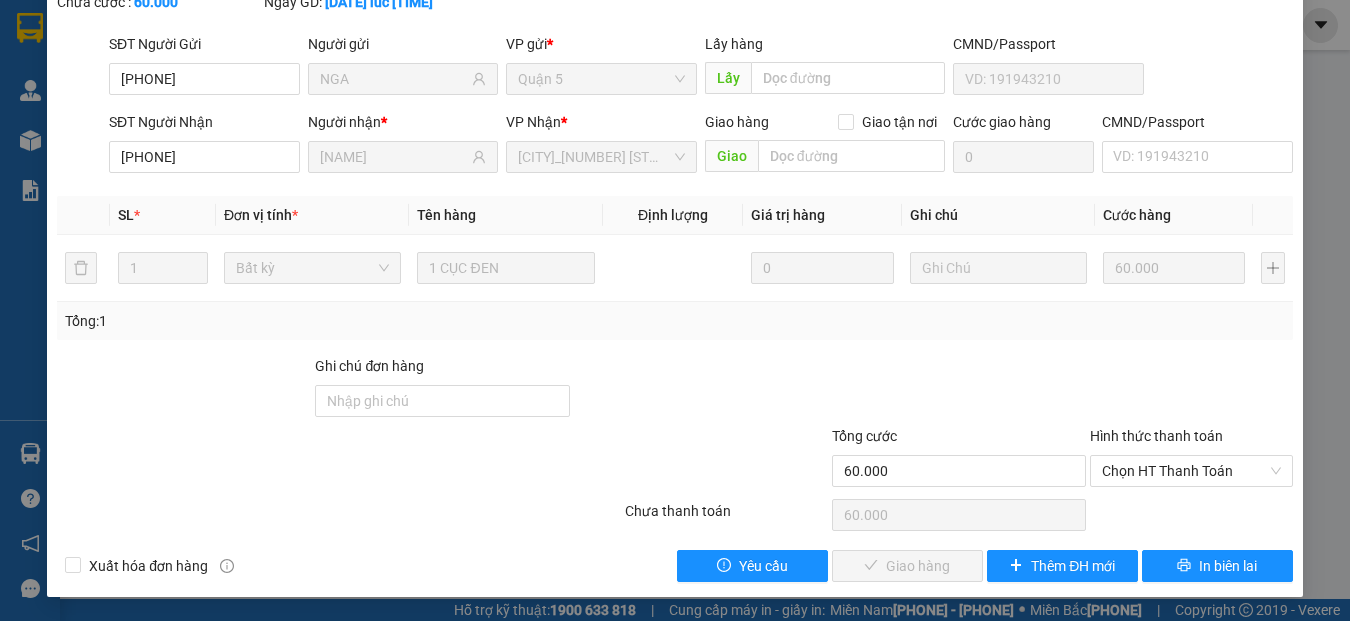 scroll, scrollTop: 145, scrollLeft: 0, axis: vertical 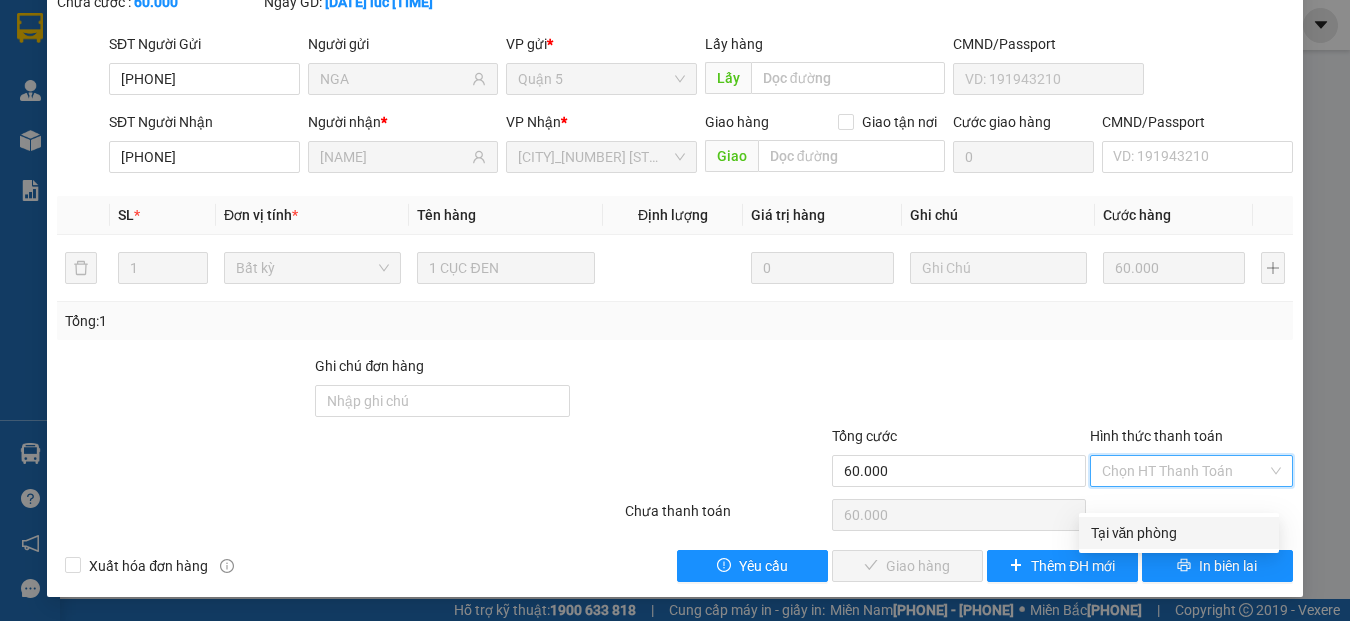 click on "Tại văn phòng" at bounding box center [1179, 533] 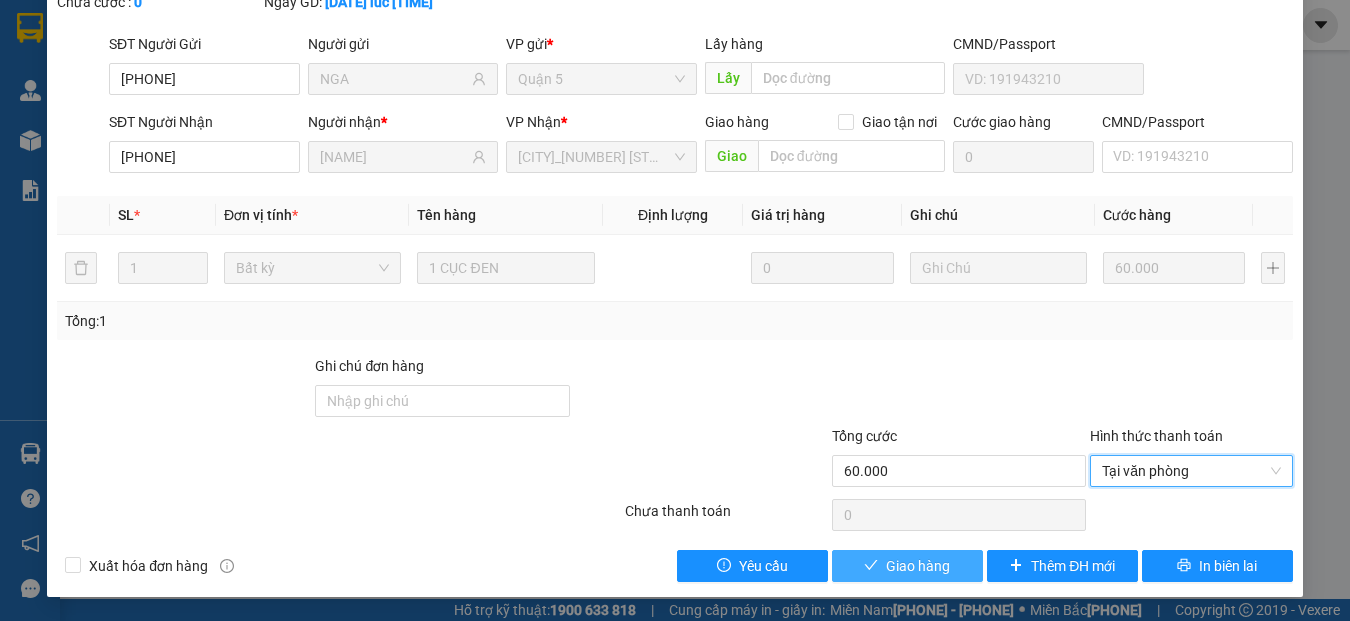 click on "Giao hàng" at bounding box center (918, 566) 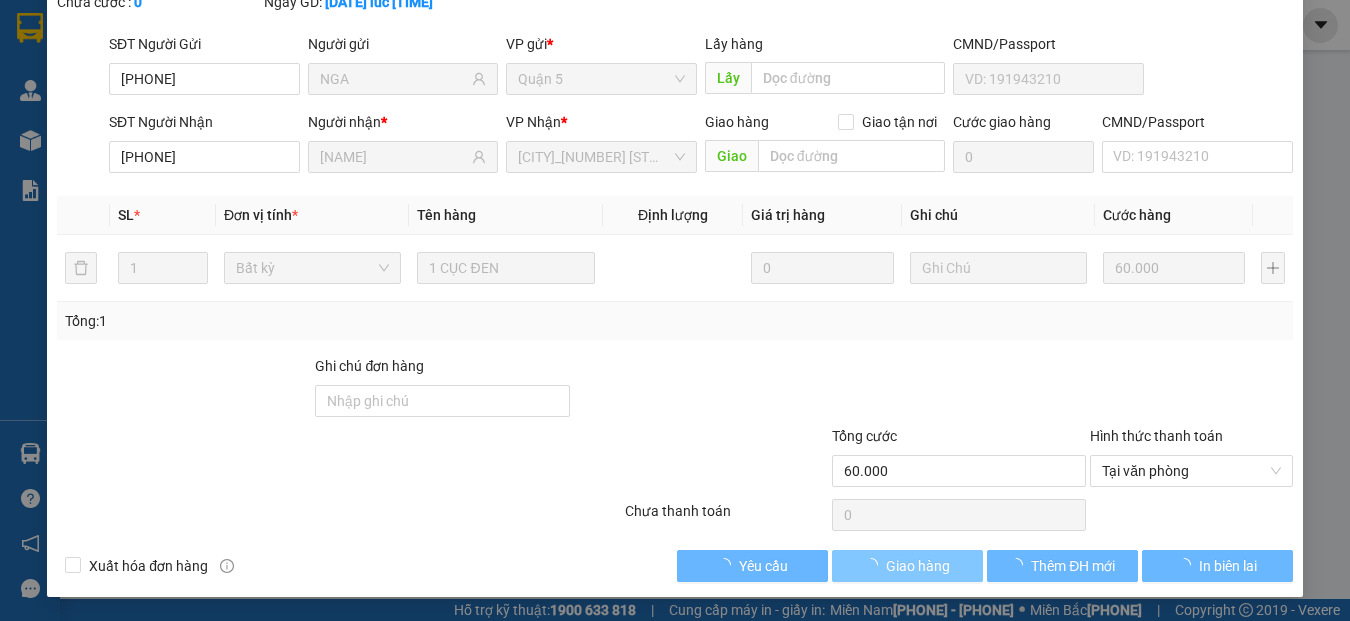 scroll, scrollTop: 0, scrollLeft: 0, axis: both 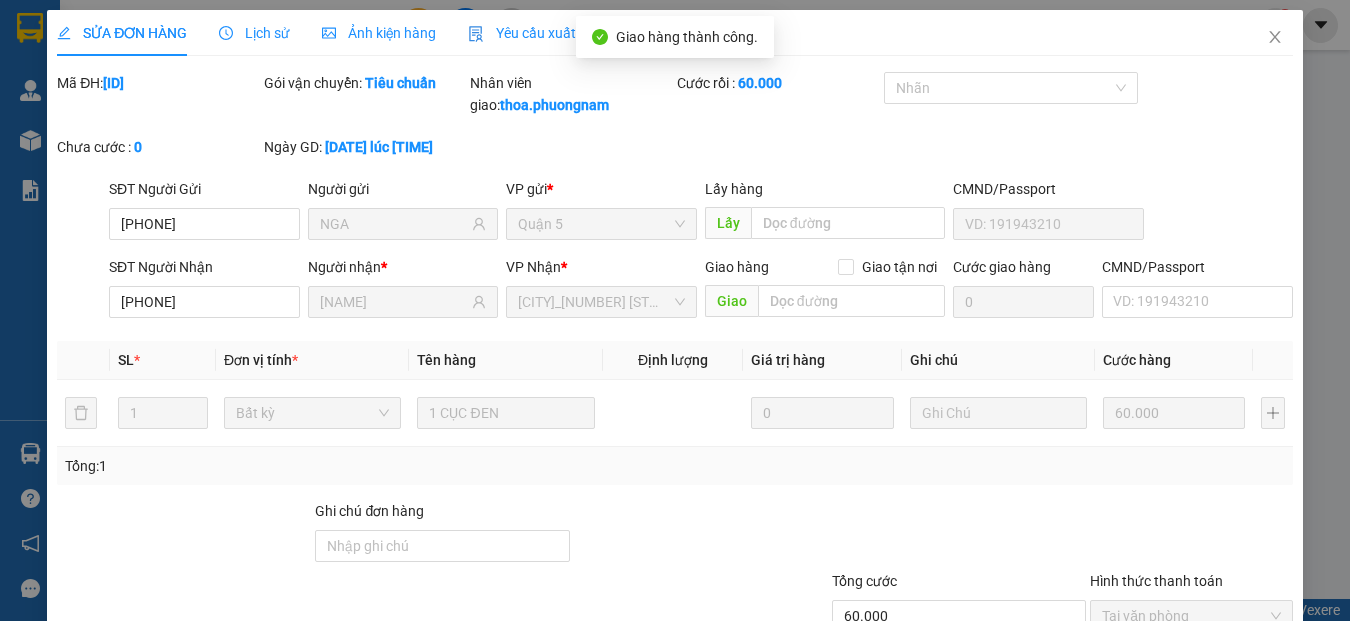 click at bounding box center (1275, 38) 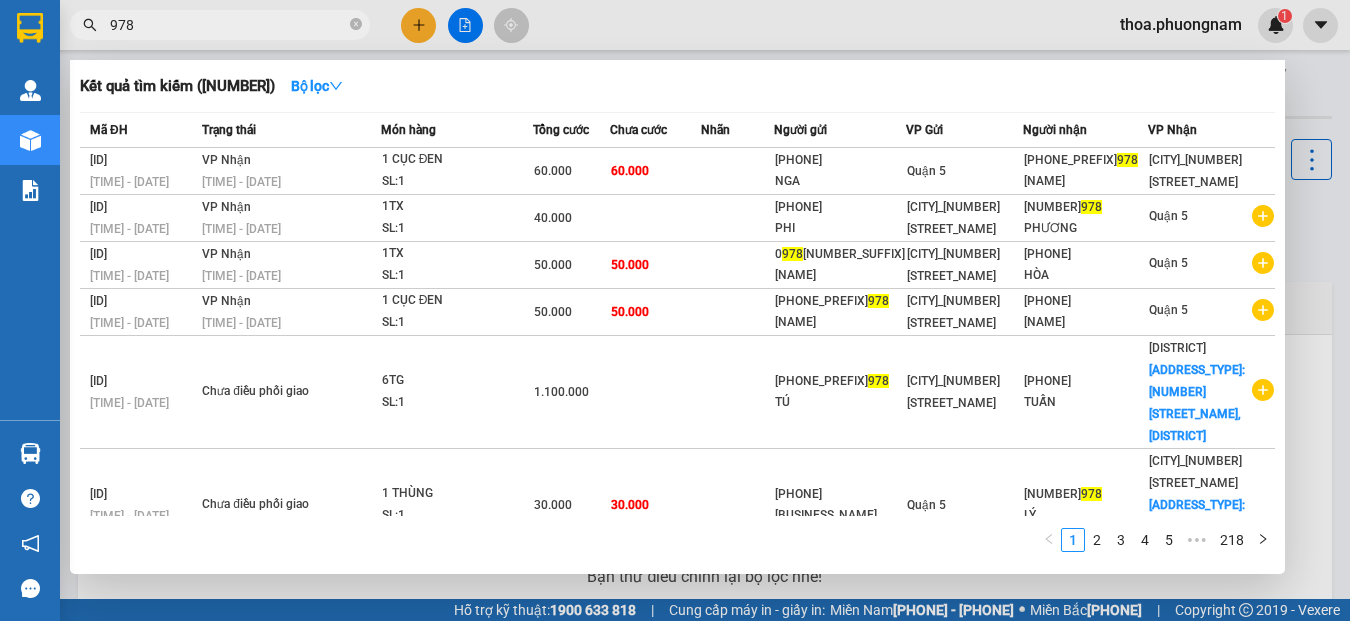 click at bounding box center [356, 24] 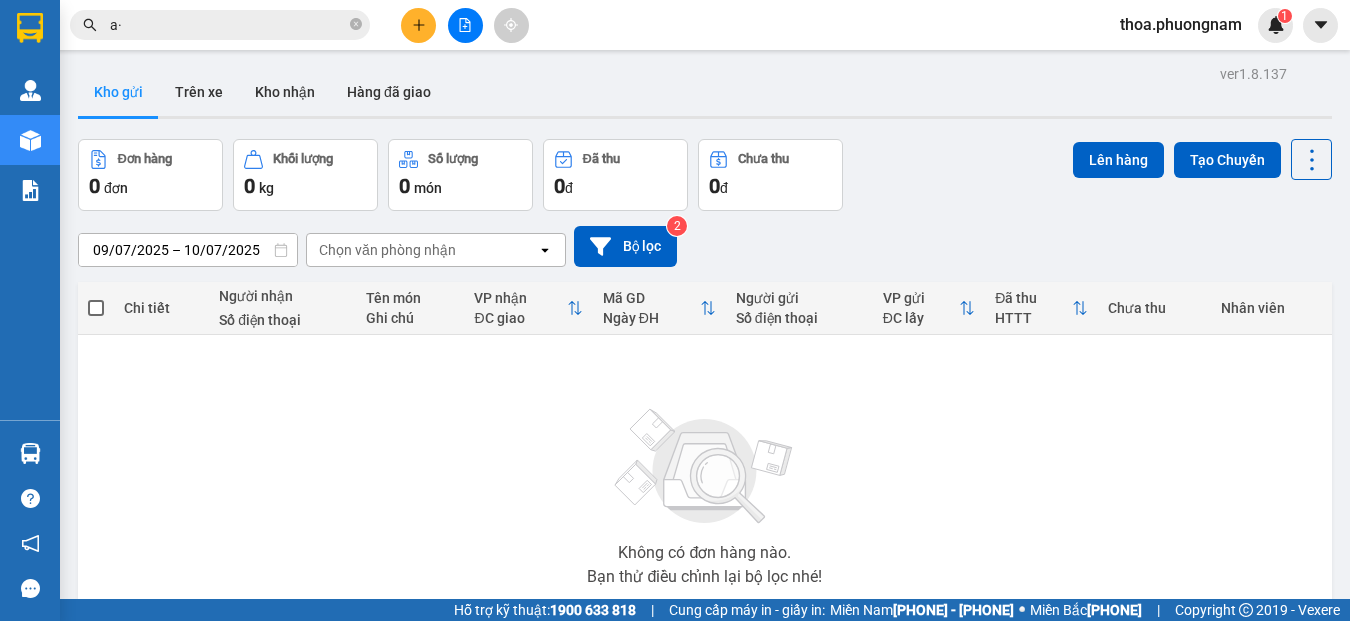 type on "a" 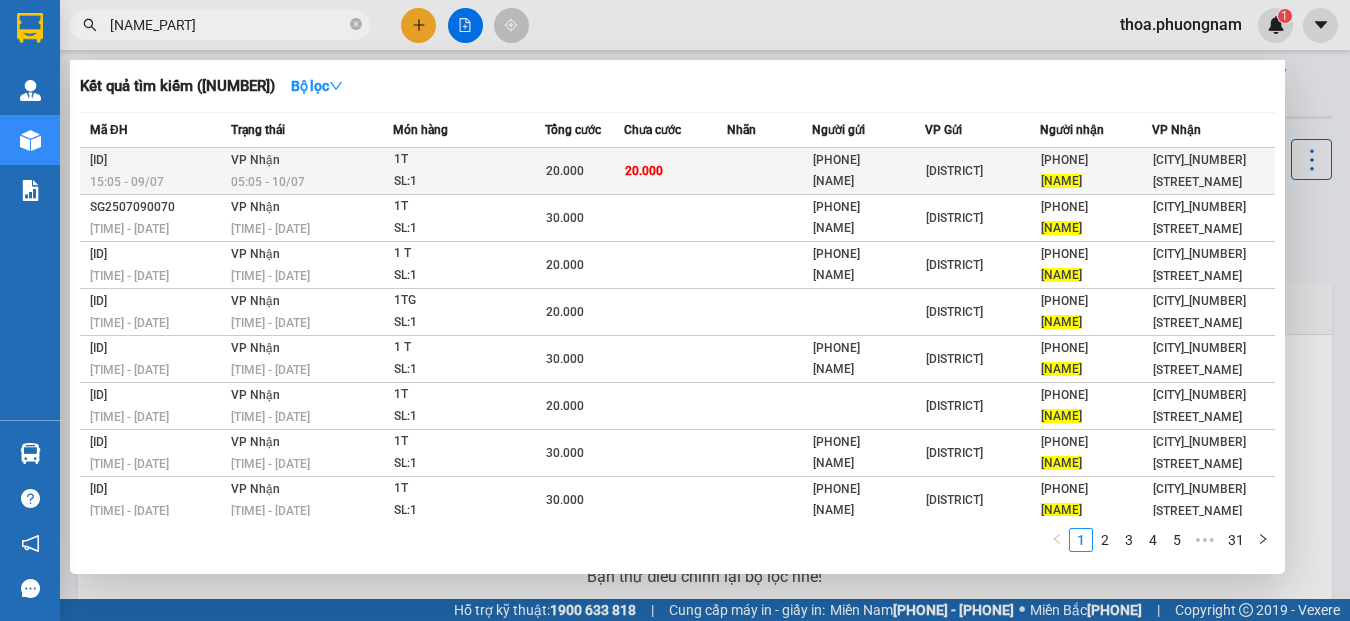 type on "[NAME_PART]" 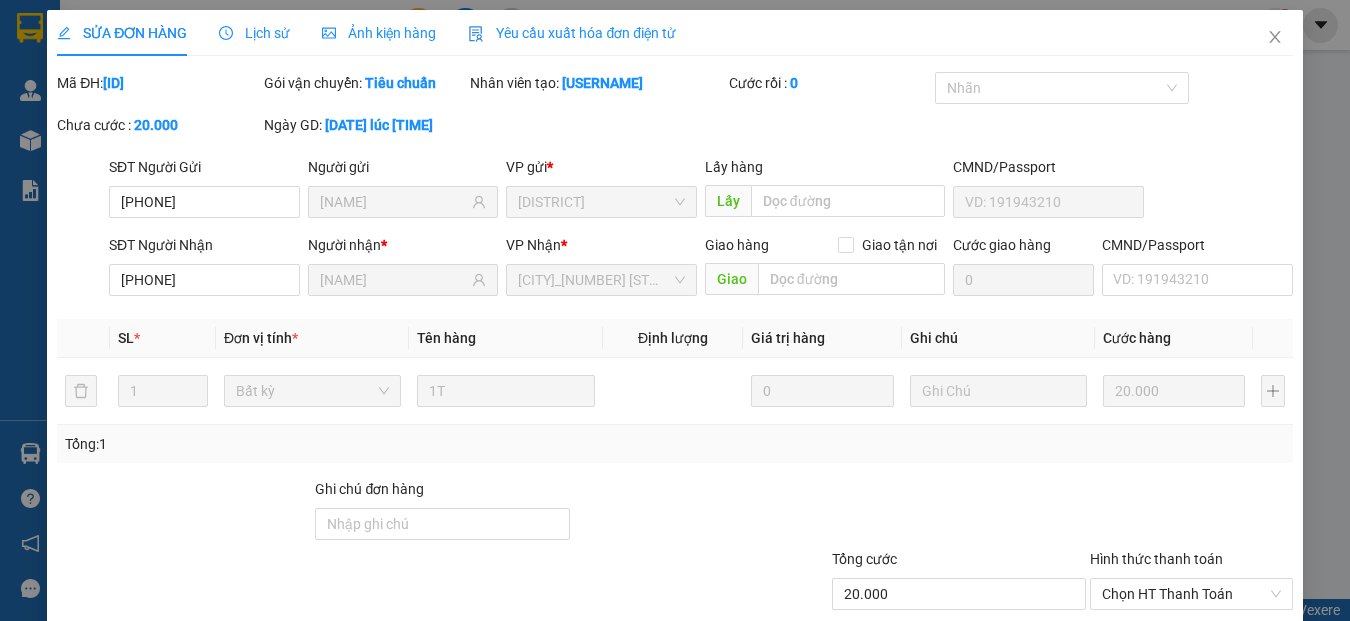 click on "[ROLE]: [USERNAME]" at bounding box center (597, 83) 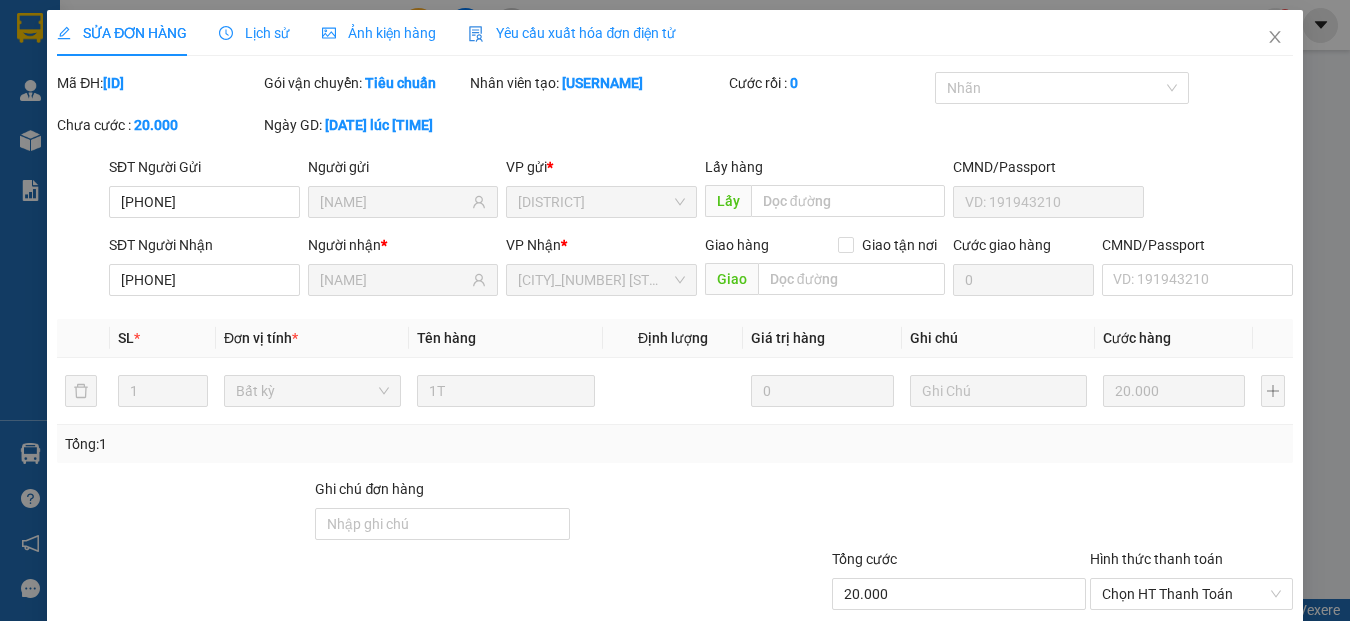 click at bounding box center [1275, 37] 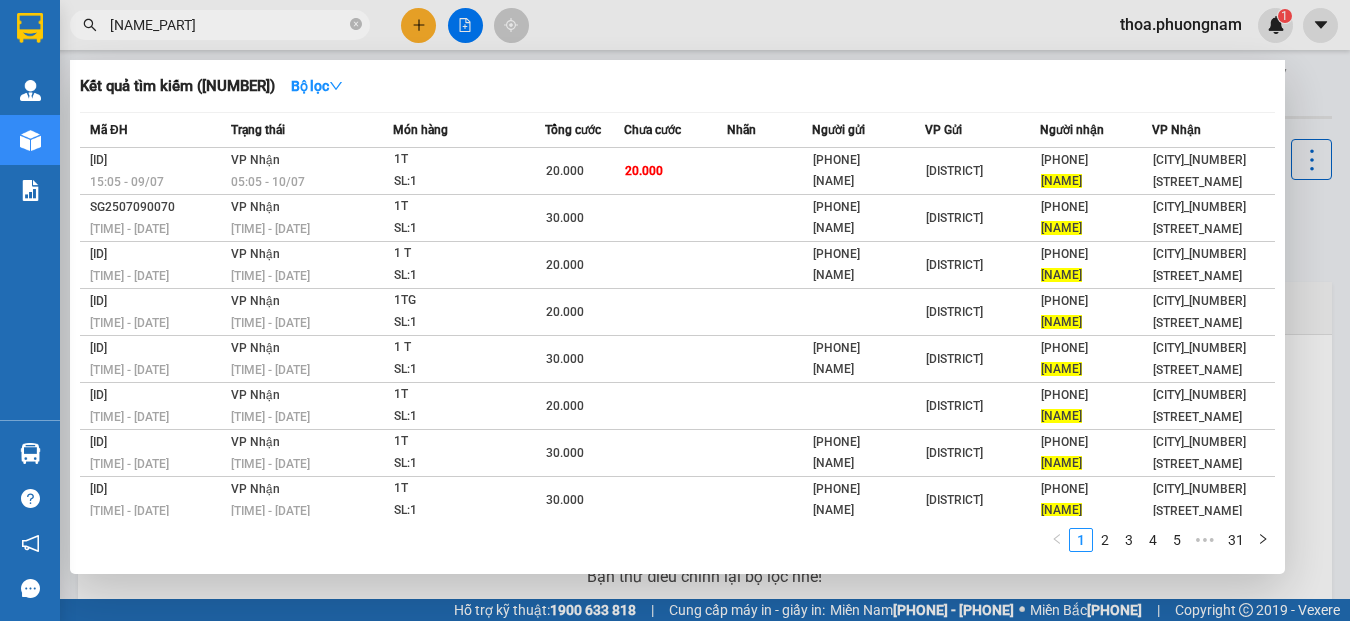 click on "[NAME_PART]" at bounding box center (220, 25) 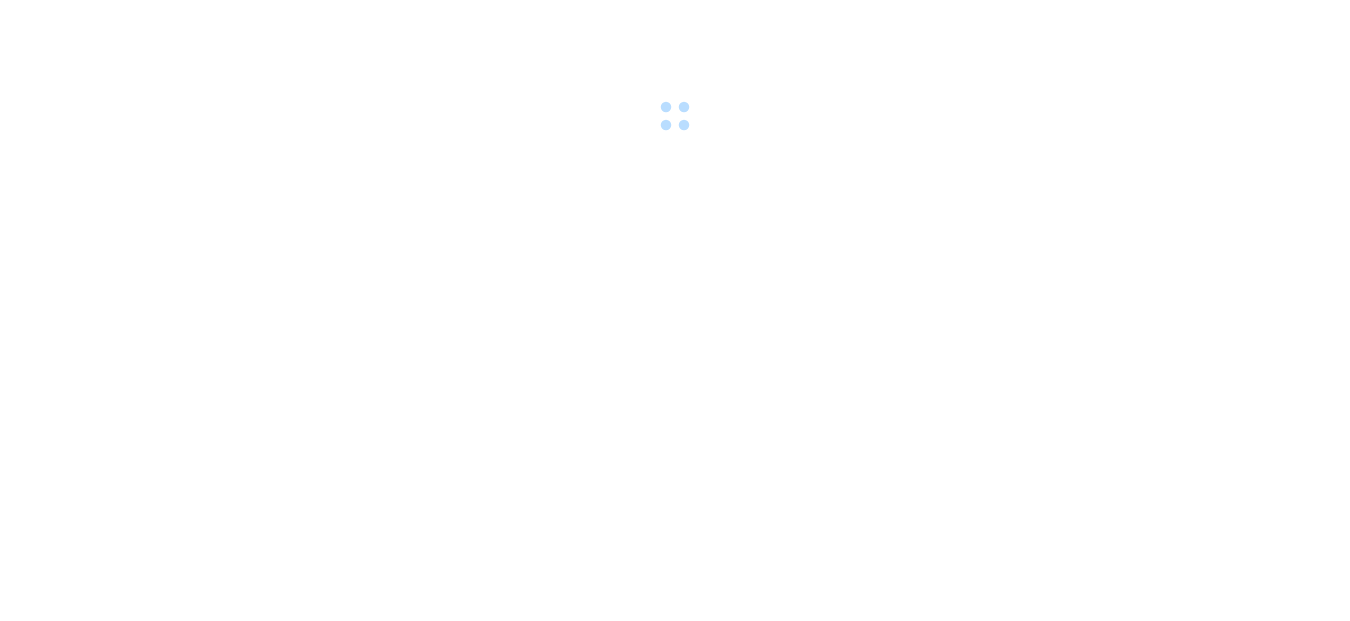 scroll, scrollTop: 0, scrollLeft: 0, axis: both 